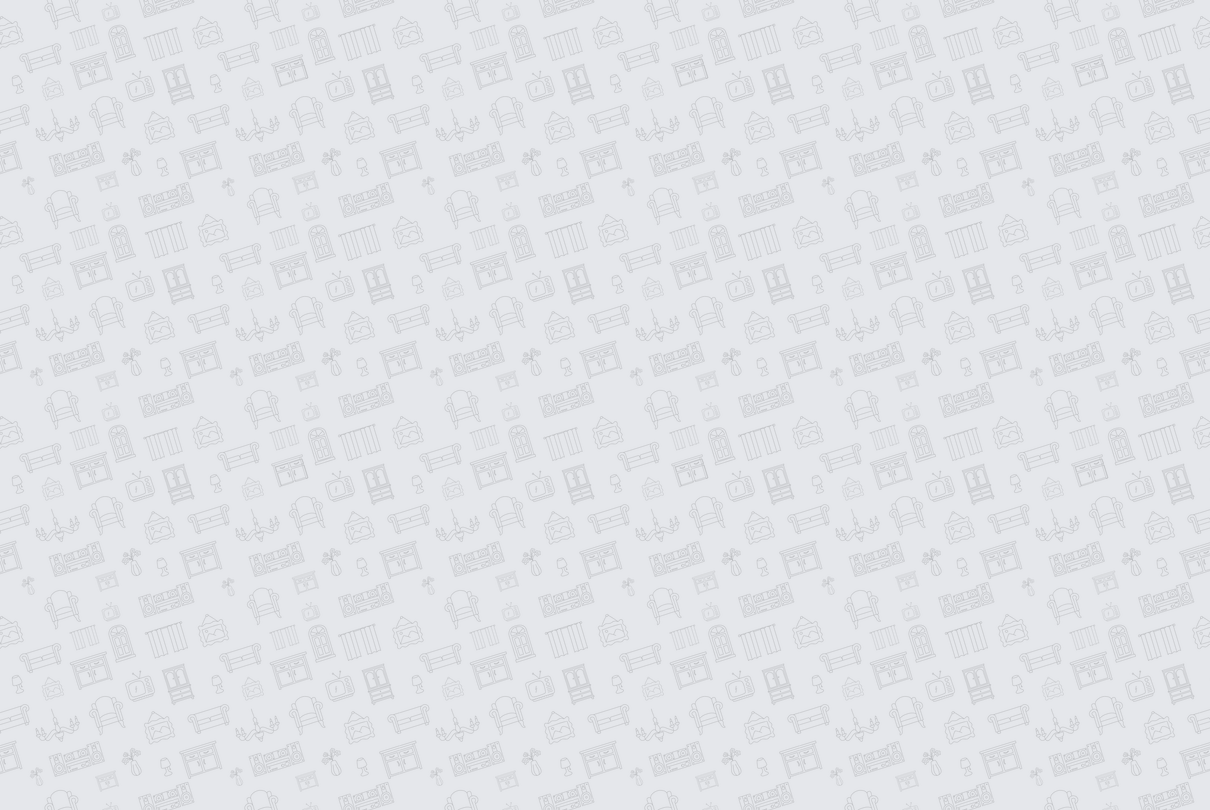scroll, scrollTop: 0, scrollLeft: 0, axis: both 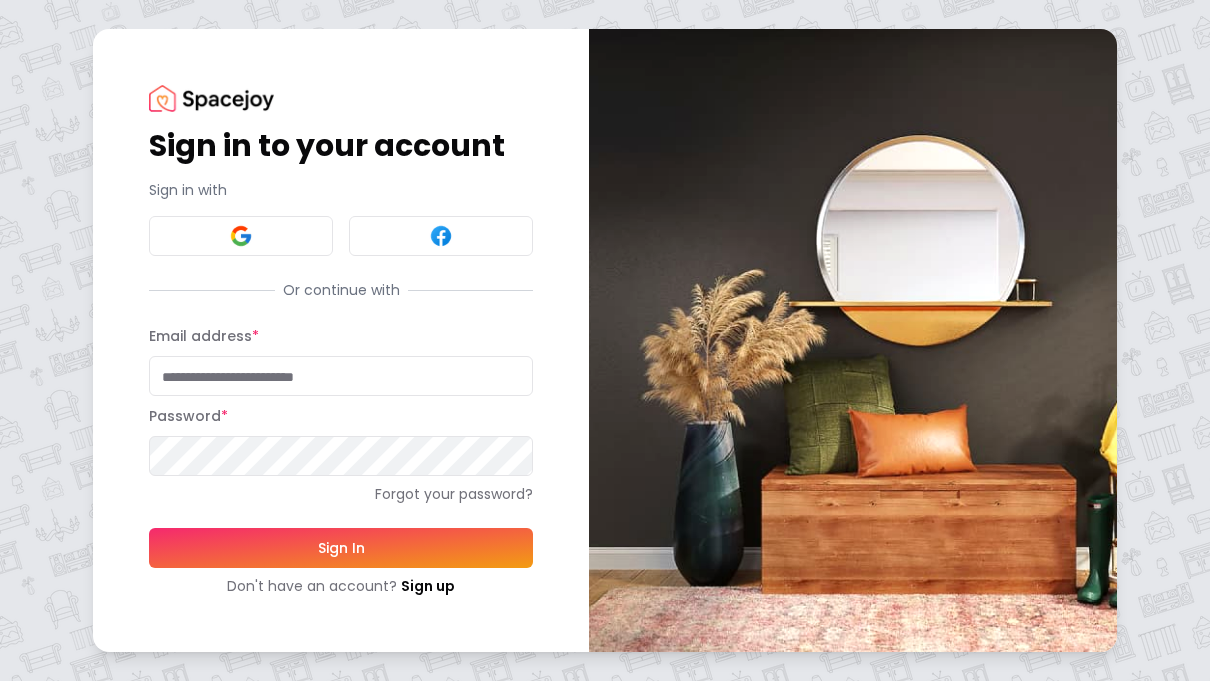 click on "Email address  *" at bounding box center (341, 376) 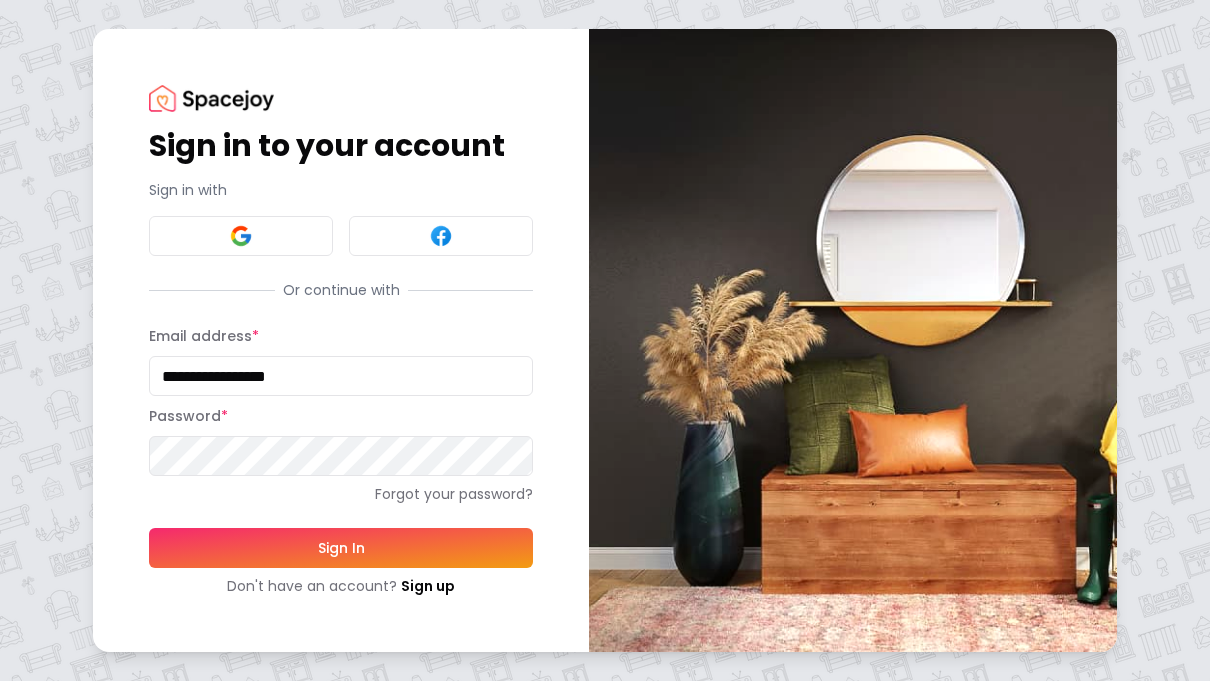 click on "Sign In" at bounding box center [341, 548] 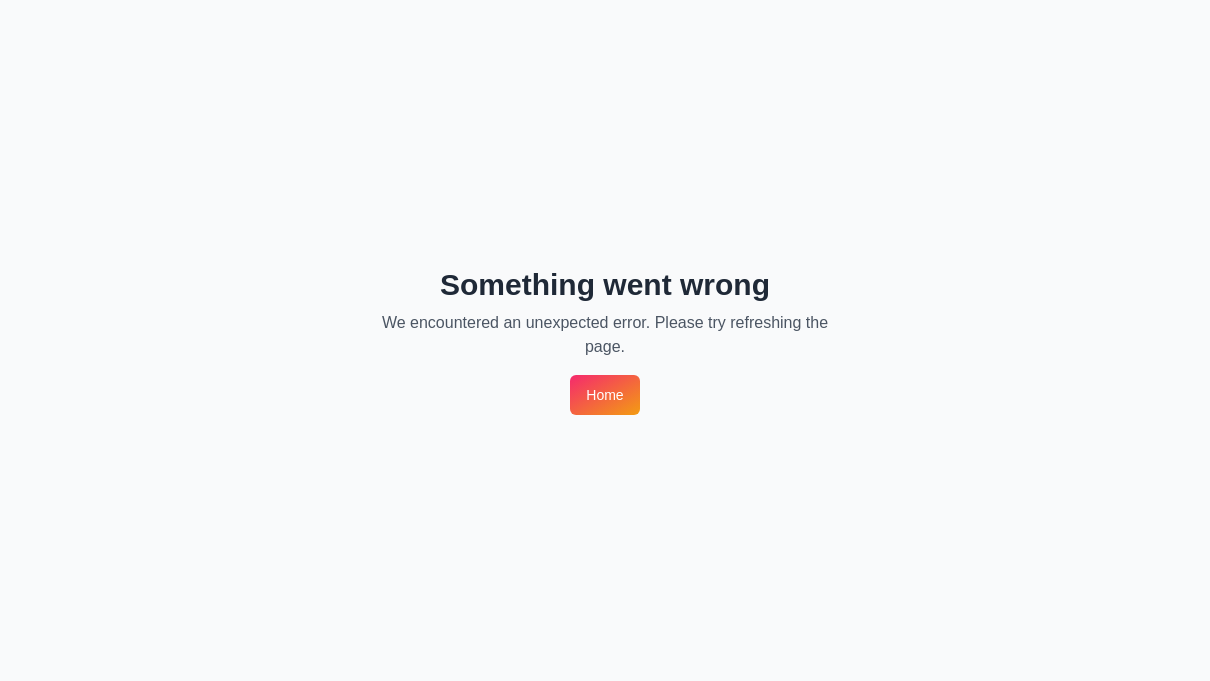 scroll, scrollTop: 0, scrollLeft: 0, axis: both 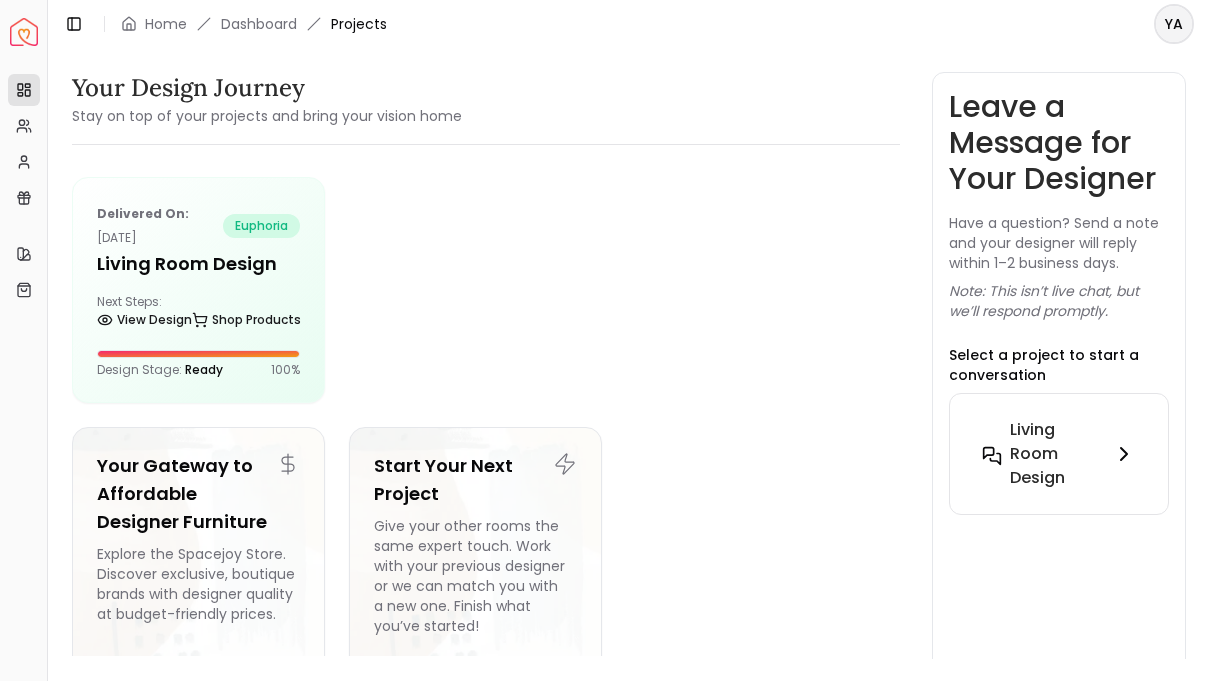 click on "Living Room Design" at bounding box center (1057, 454) 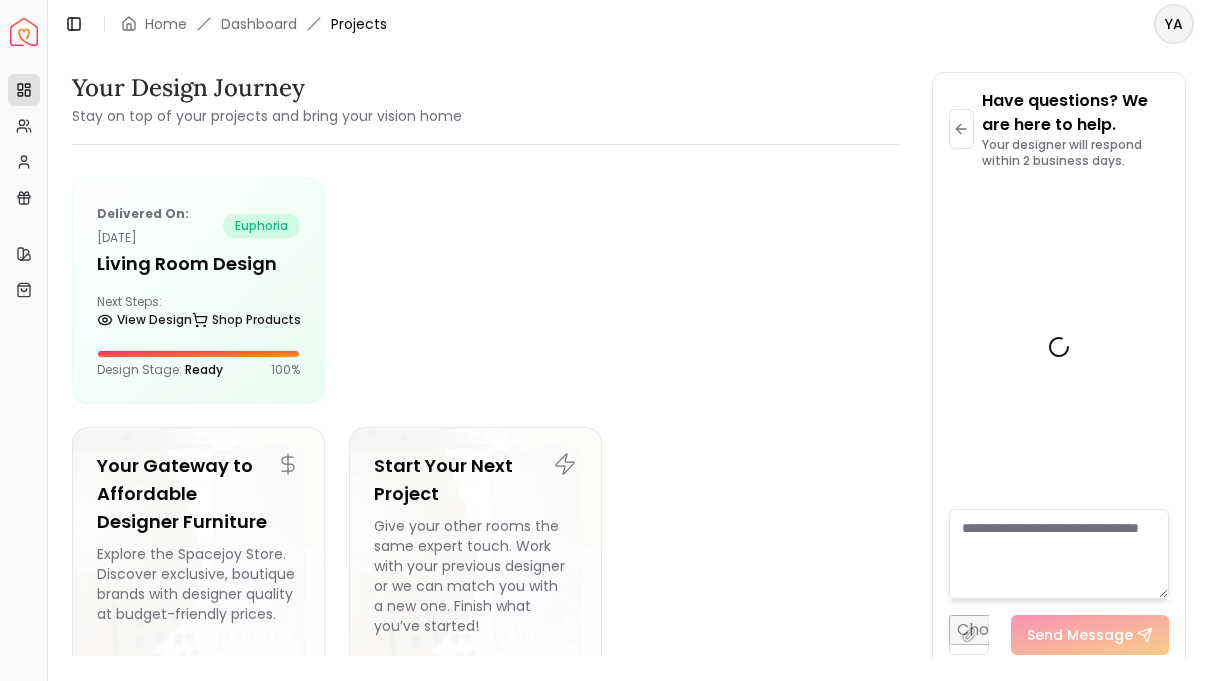 scroll, scrollTop: 644, scrollLeft: 0, axis: vertical 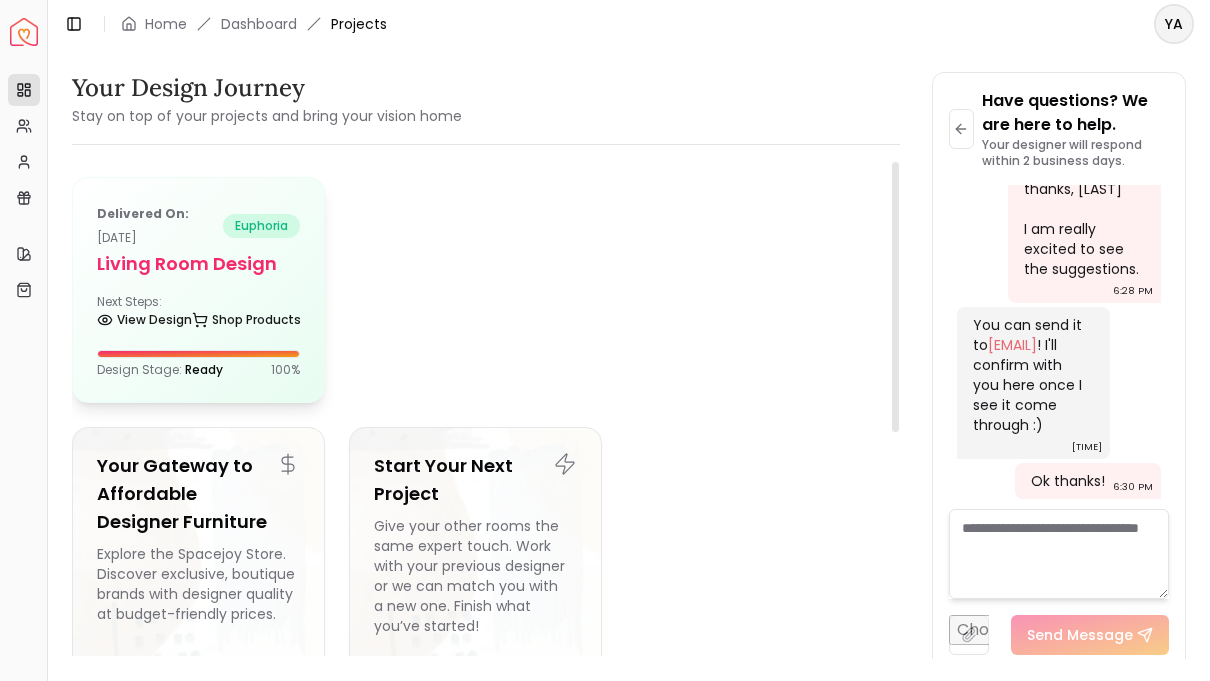 click on "Next Steps: View Design Shop Products" at bounding box center [198, 314] 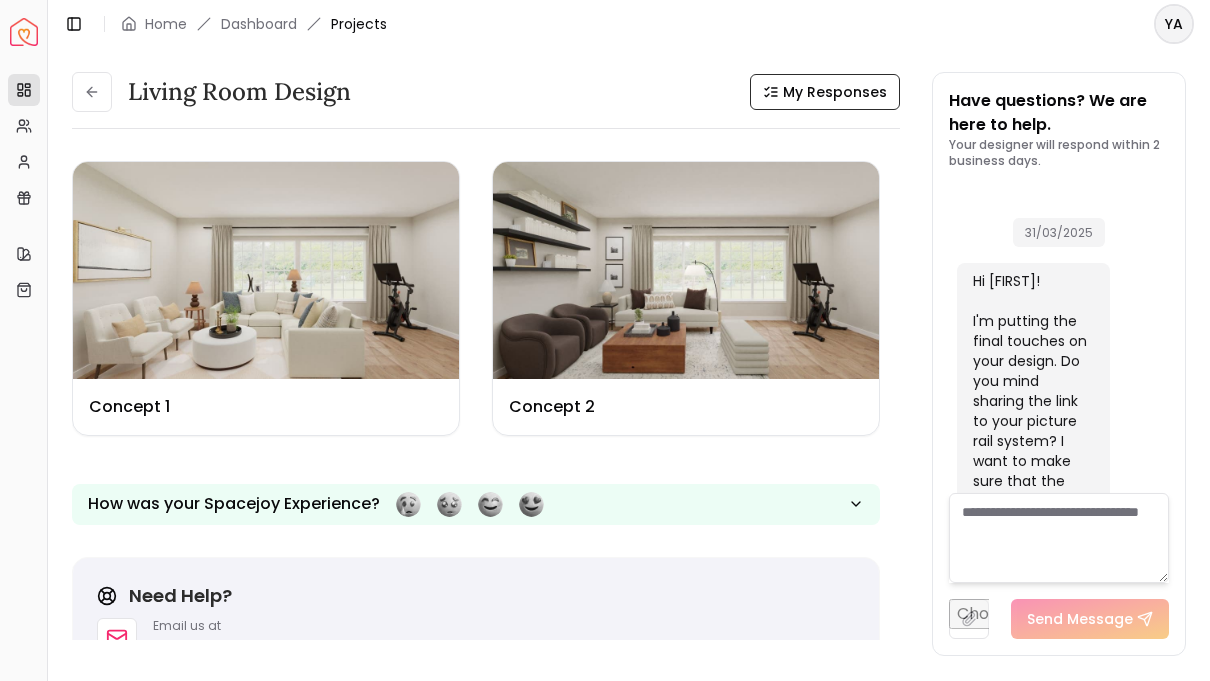 scroll, scrollTop: 660, scrollLeft: 0, axis: vertical 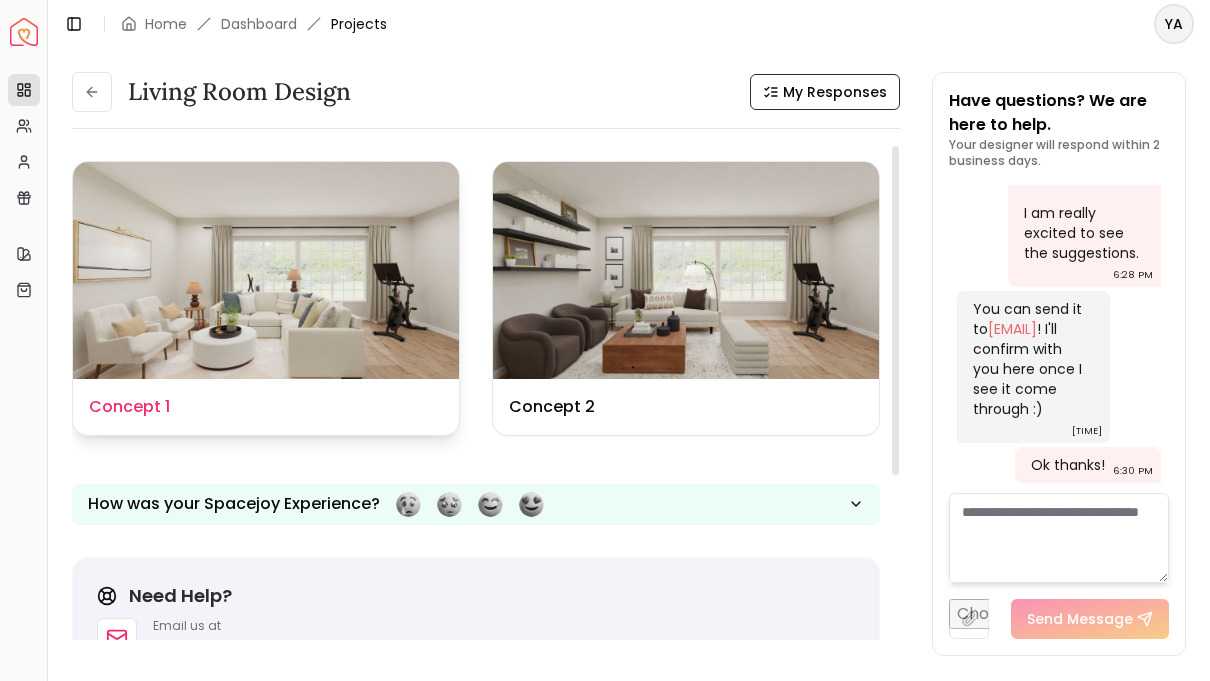 click at bounding box center [266, 270] 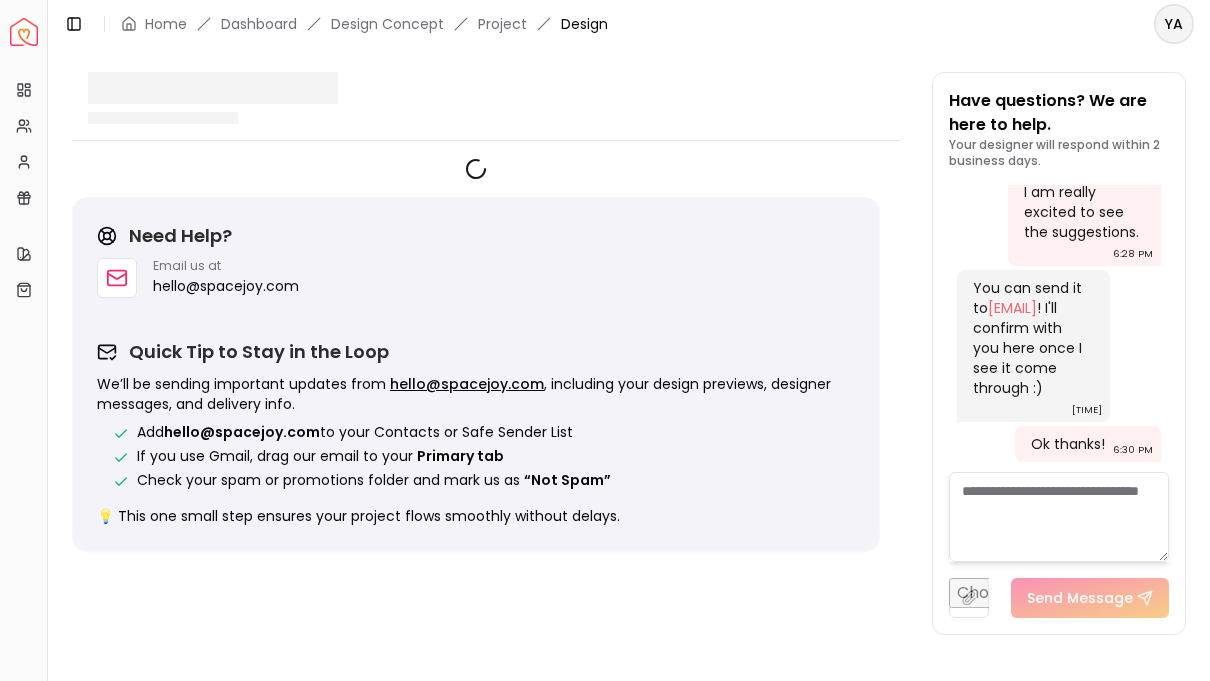 scroll, scrollTop: 644, scrollLeft: 0, axis: vertical 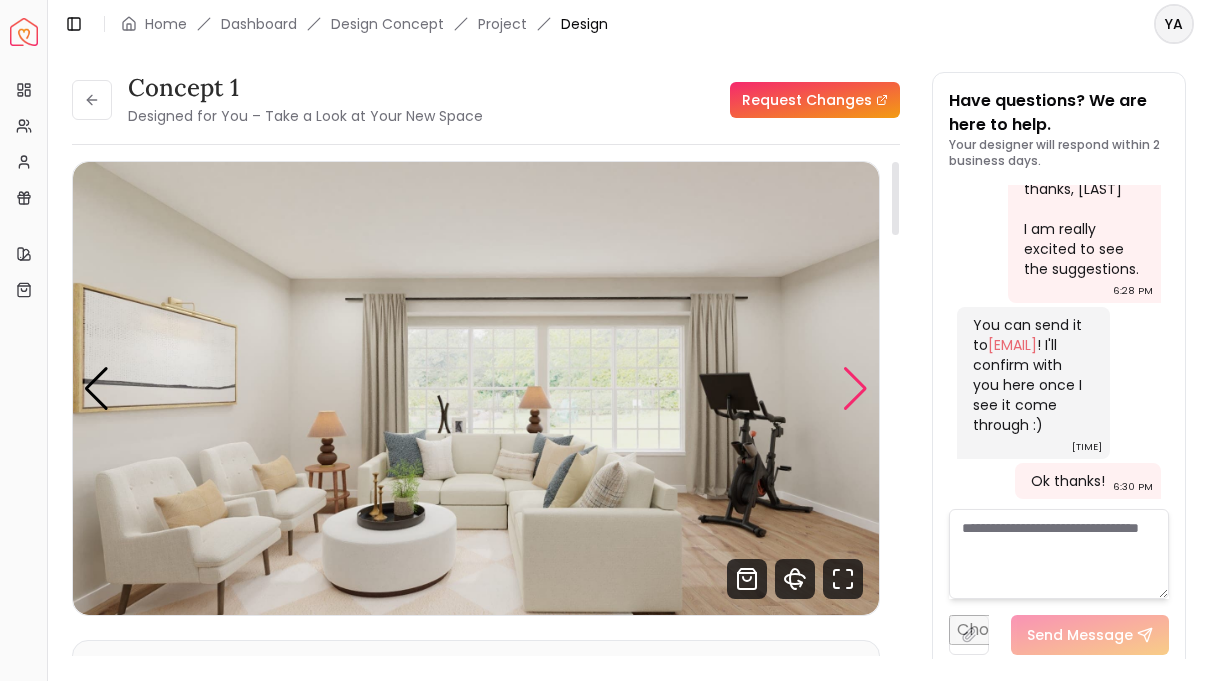 click at bounding box center [855, 389] 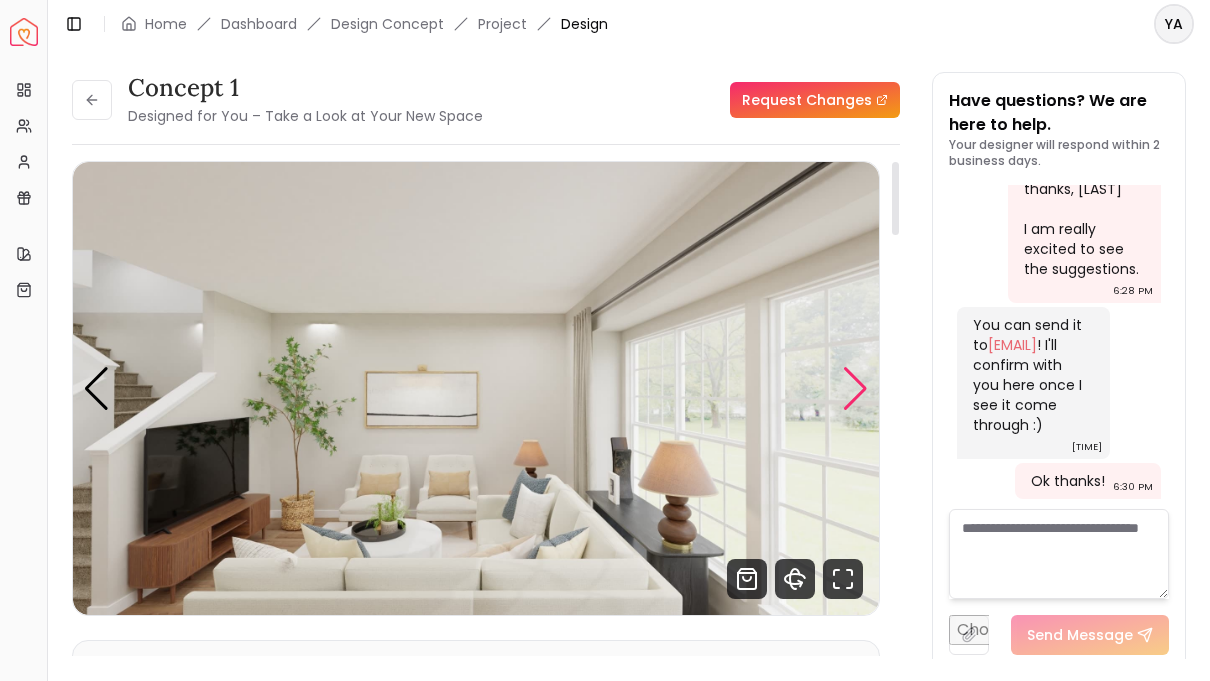 click at bounding box center [855, 389] 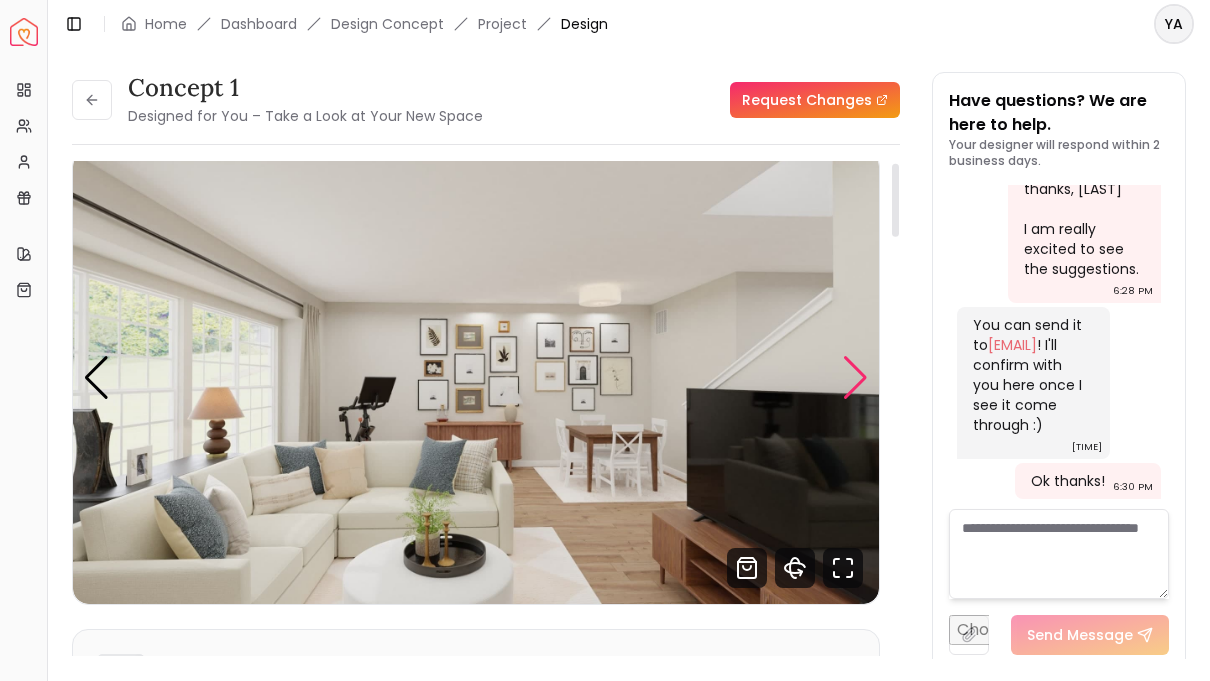 scroll, scrollTop: 12, scrollLeft: 0, axis: vertical 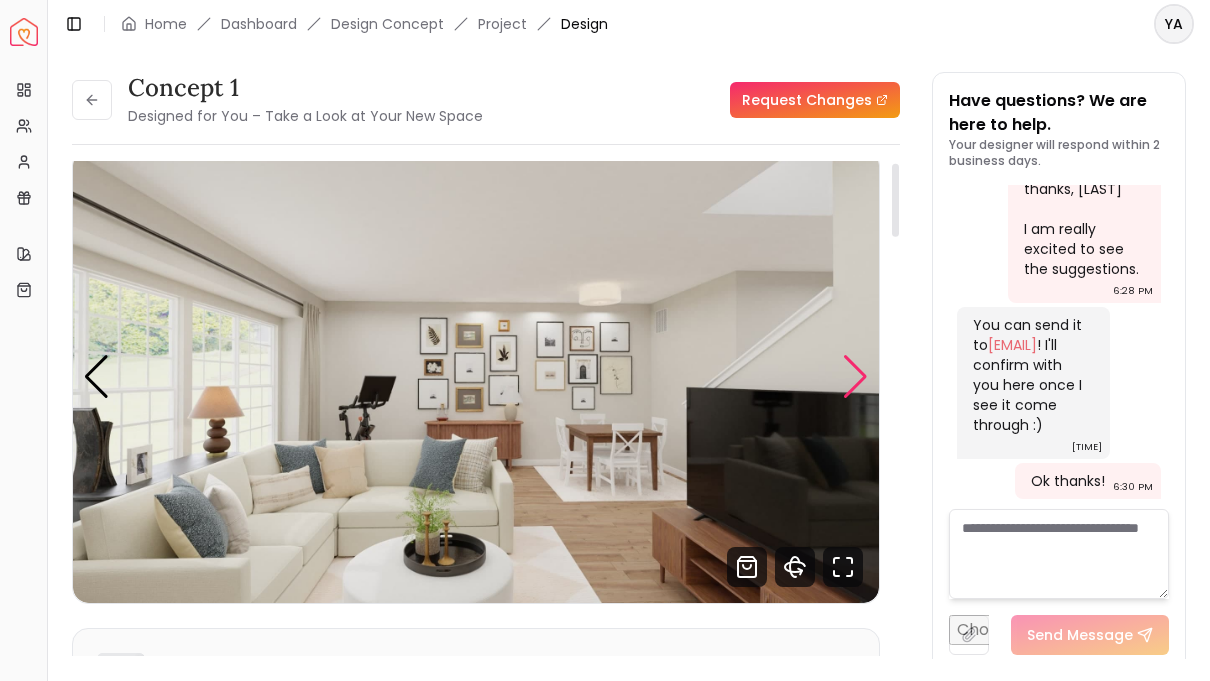 click at bounding box center (476, 376) 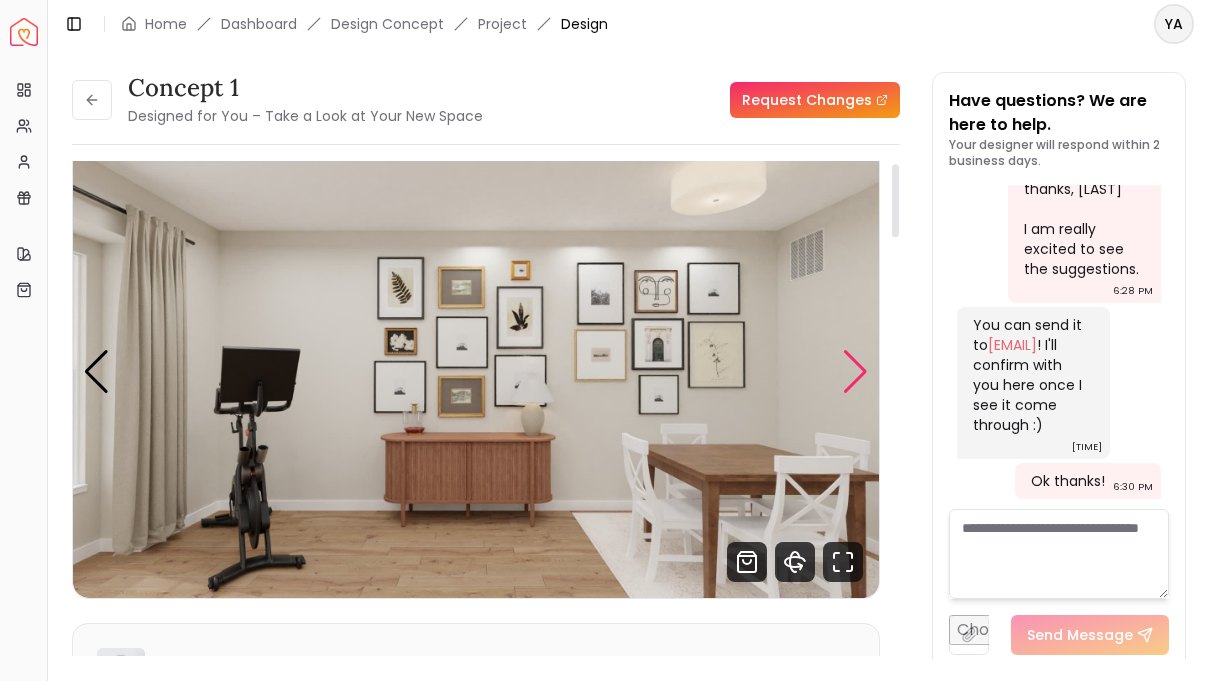 scroll, scrollTop: 15, scrollLeft: 0, axis: vertical 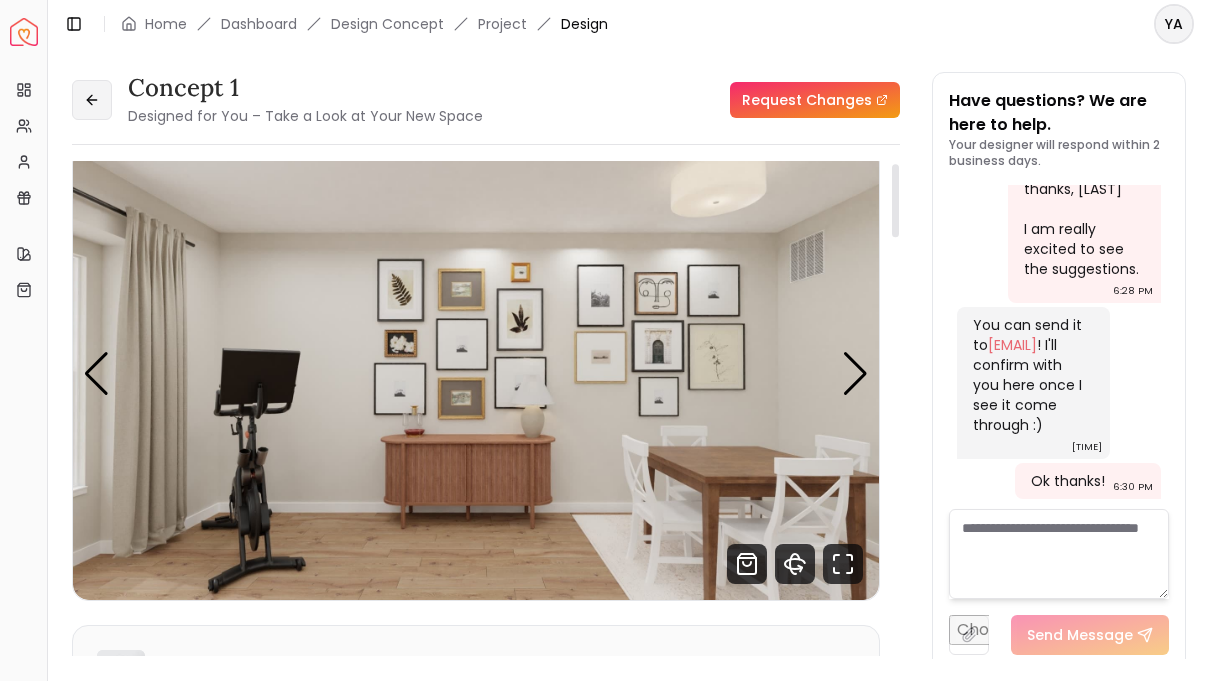 click 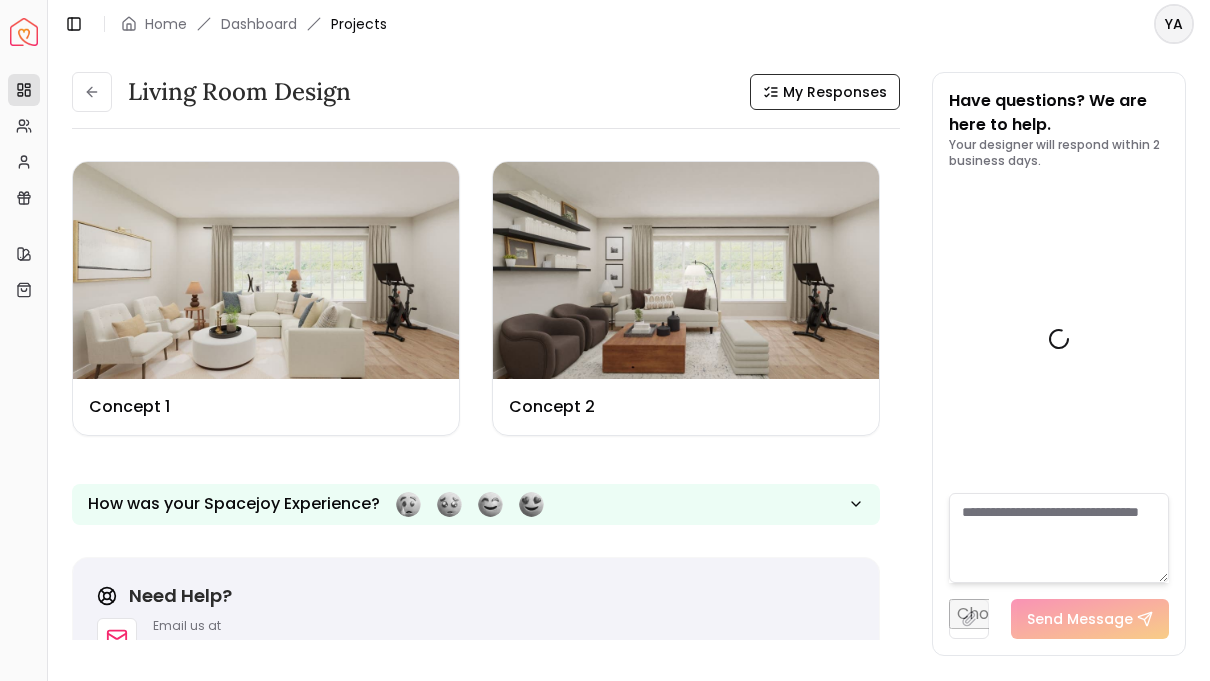 scroll, scrollTop: 660, scrollLeft: 0, axis: vertical 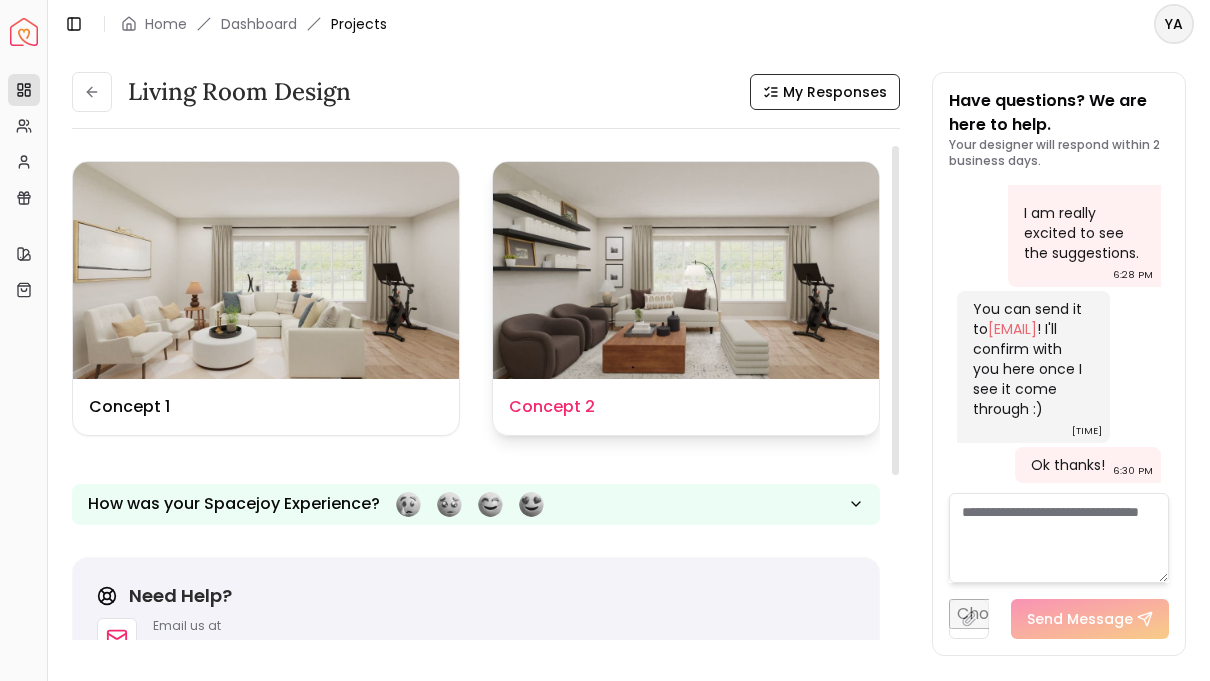 click at bounding box center [686, 270] 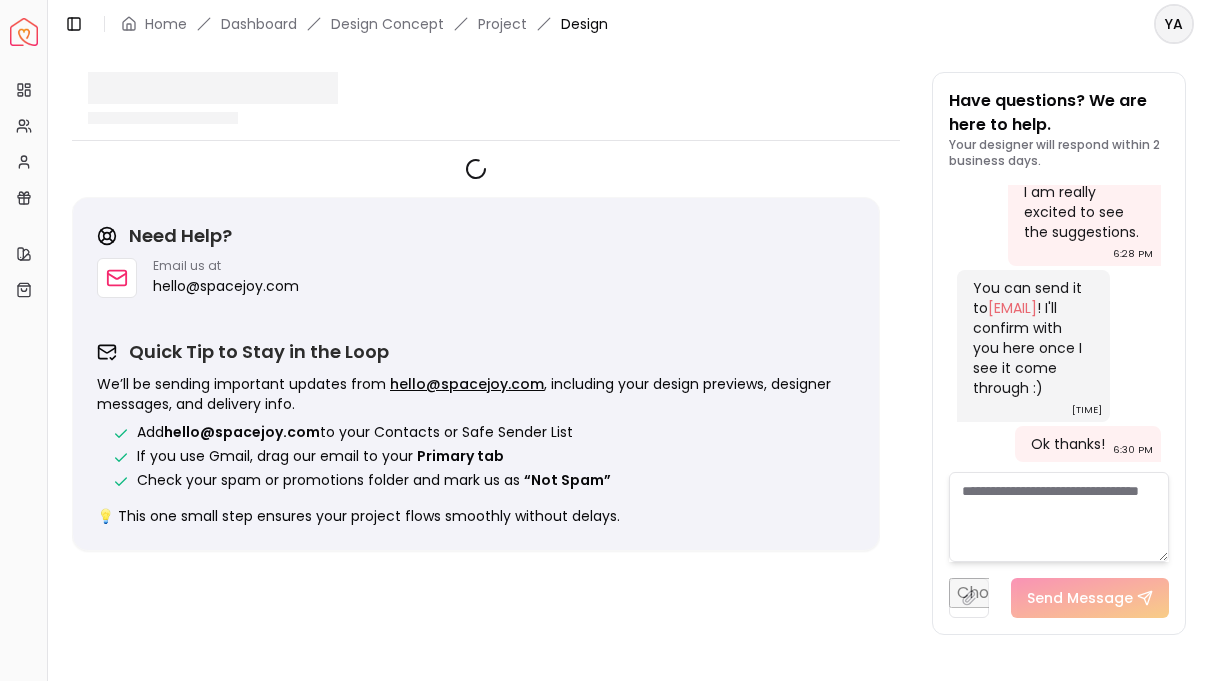 scroll, scrollTop: 644, scrollLeft: 0, axis: vertical 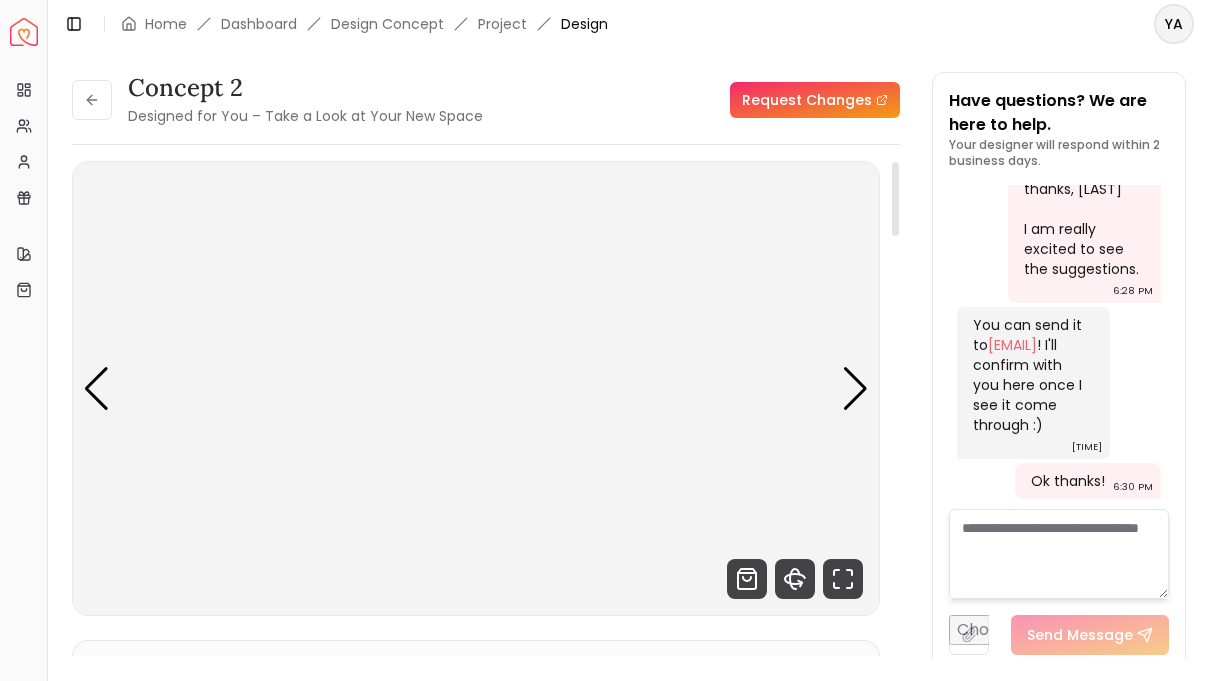 click at bounding box center (476, 388) 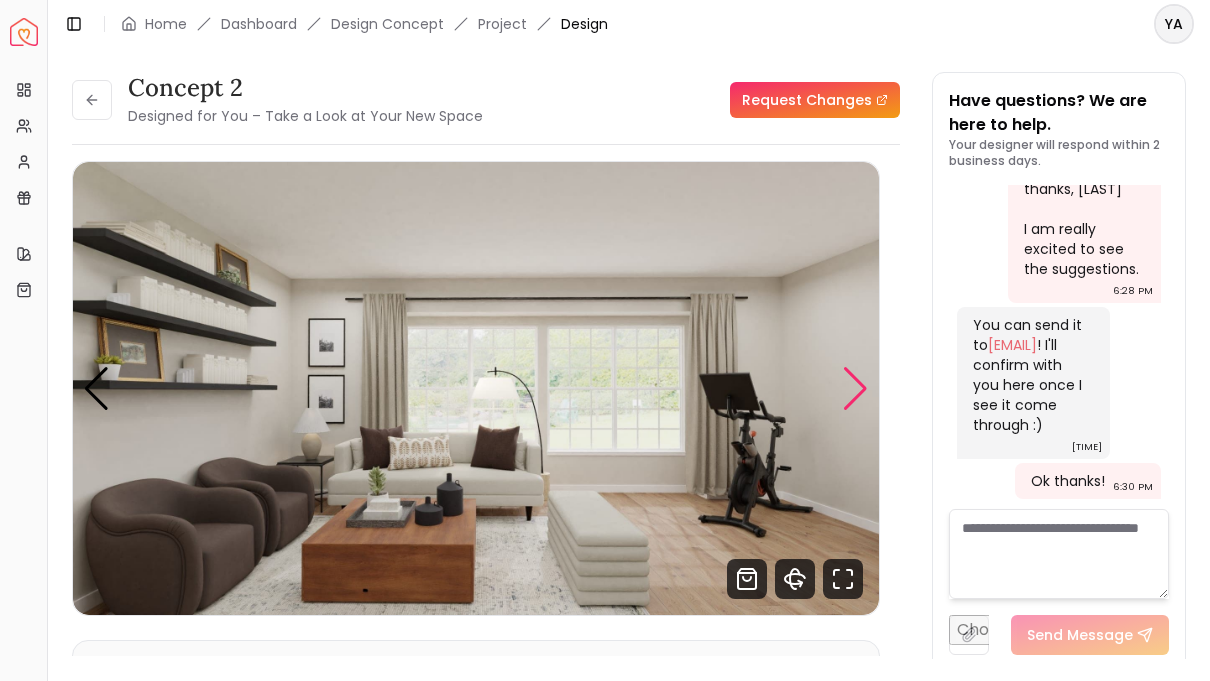 click at bounding box center (855, 389) 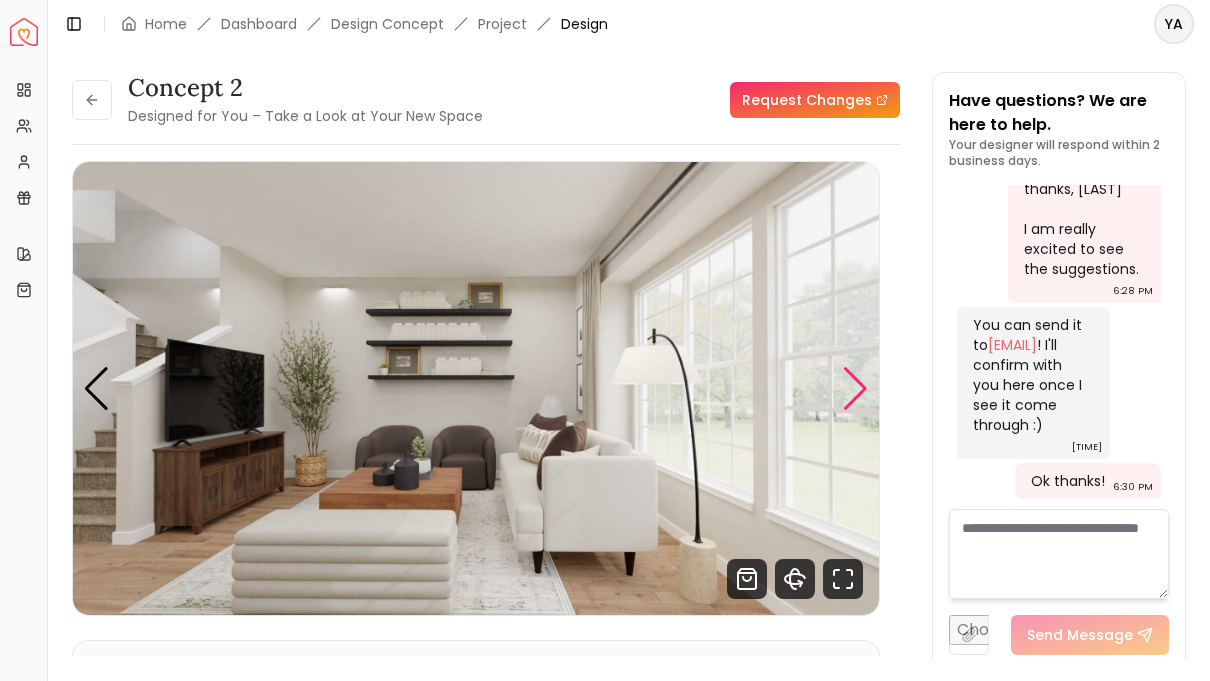 click at bounding box center (855, 389) 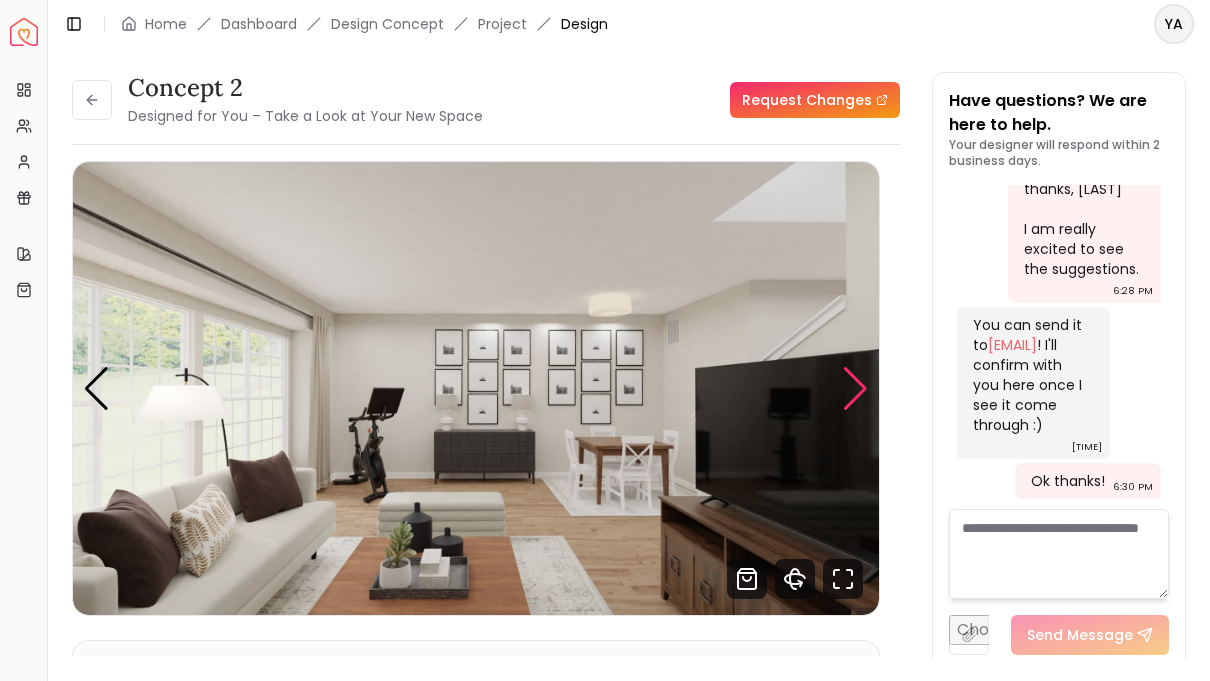 click at bounding box center [476, 388] 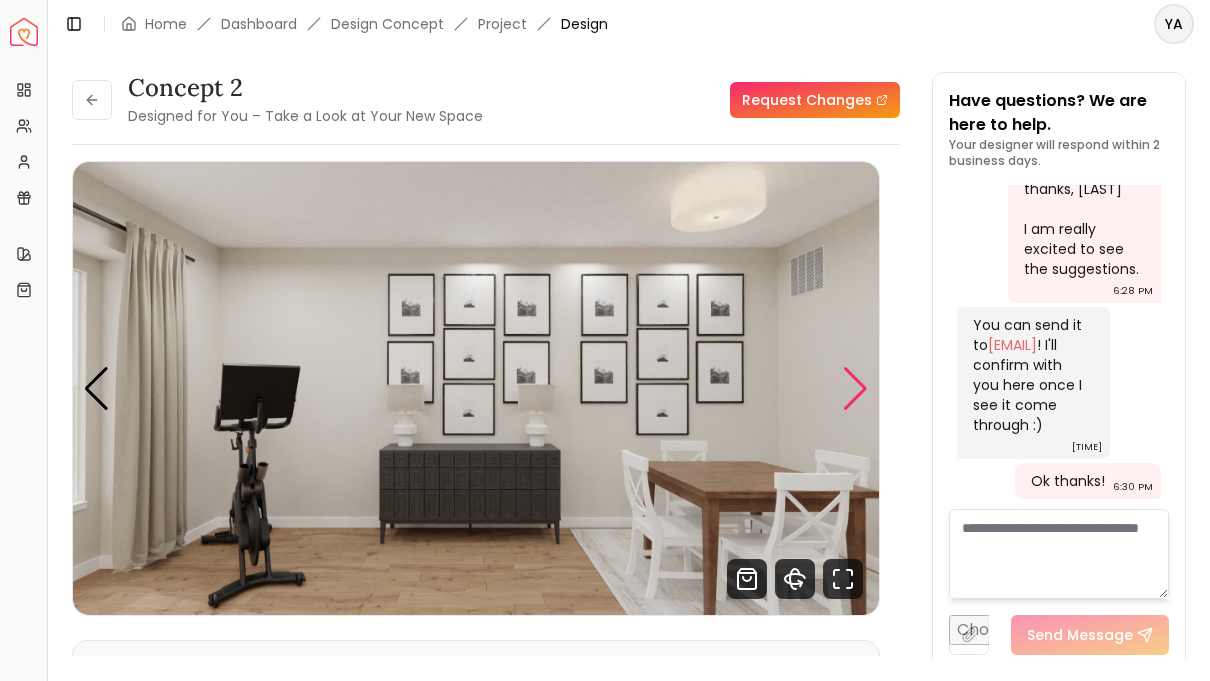 click at bounding box center (855, 389) 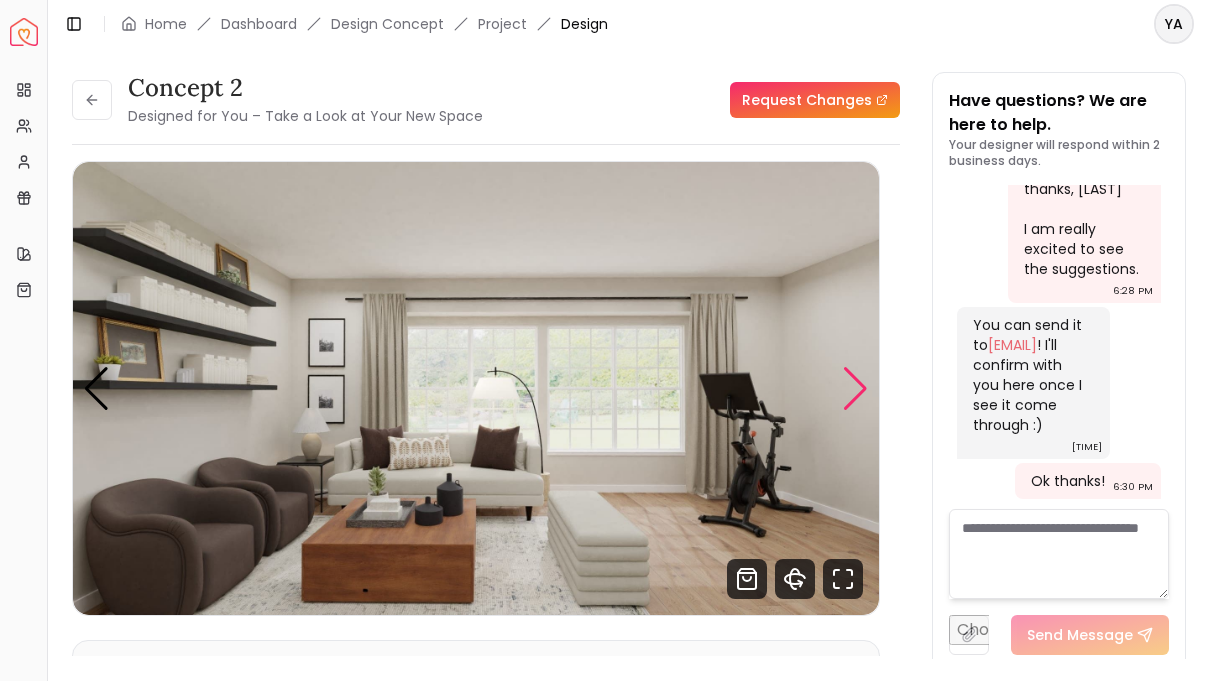 click at bounding box center [855, 389] 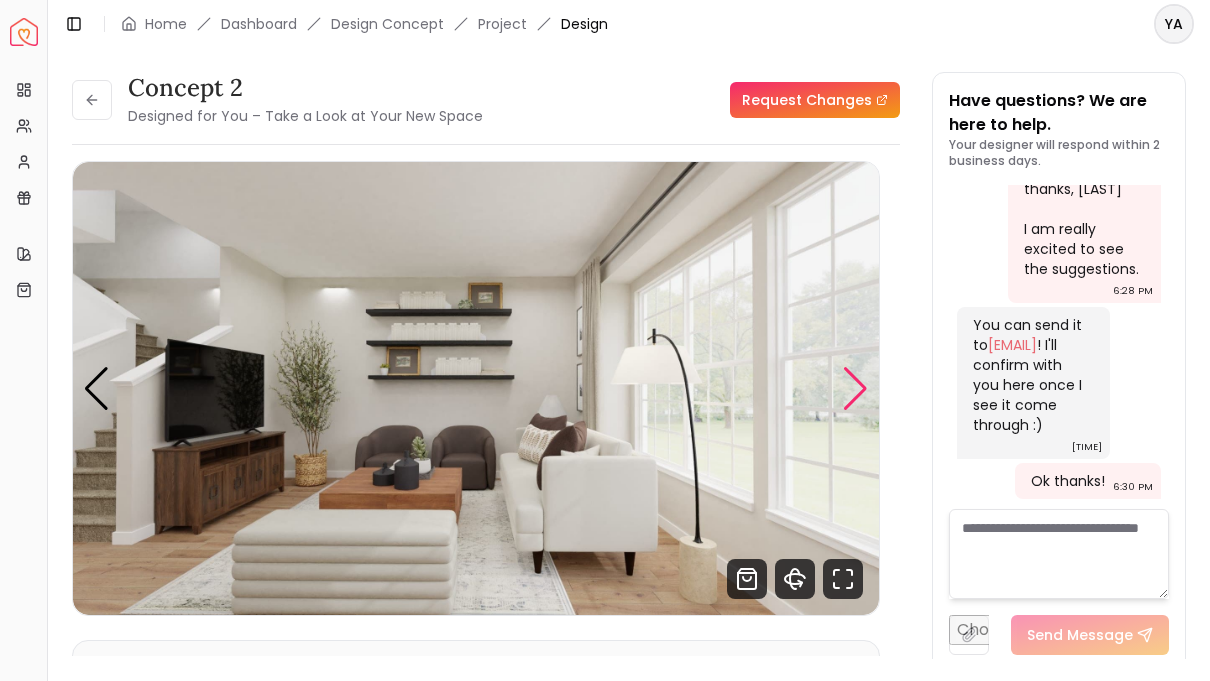 click at bounding box center [96, 389] 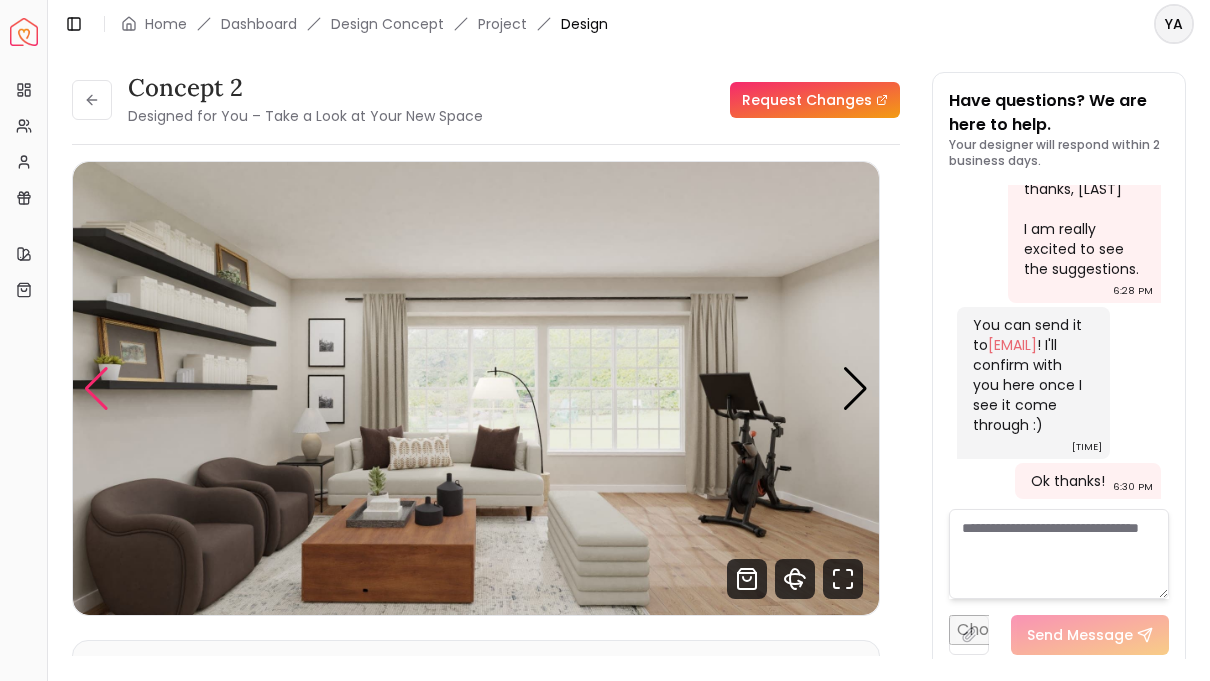 click at bounding box center [96, 389] 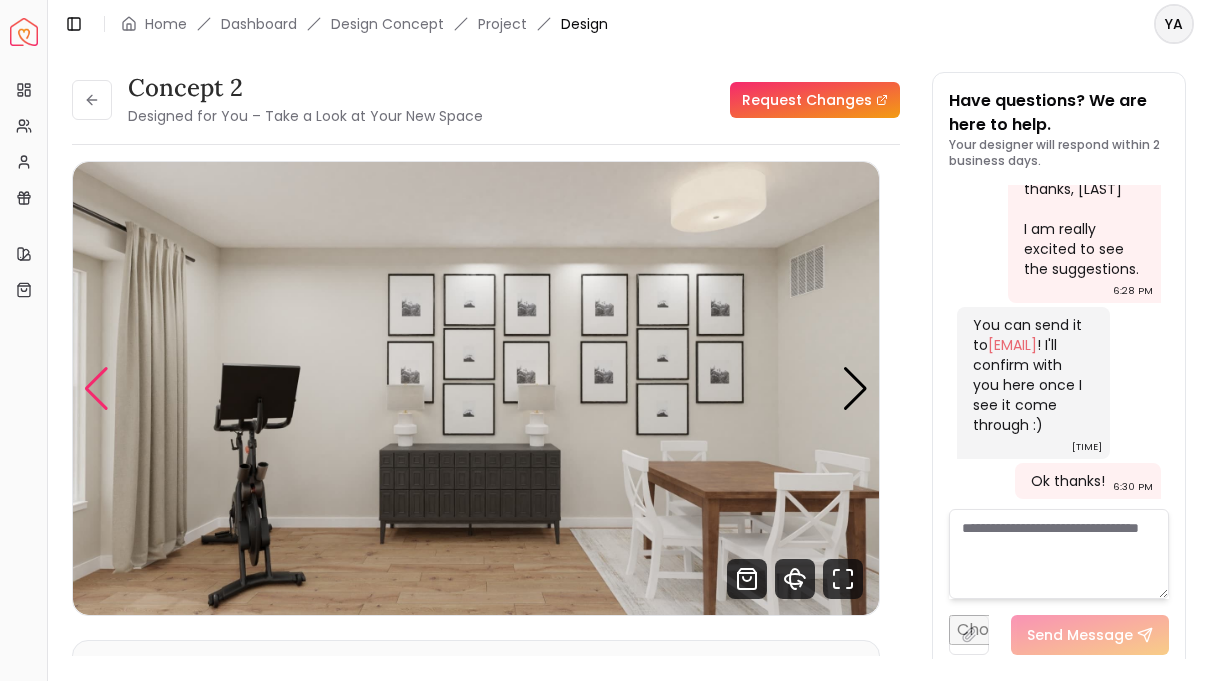 click at bounding box center [476, 388] 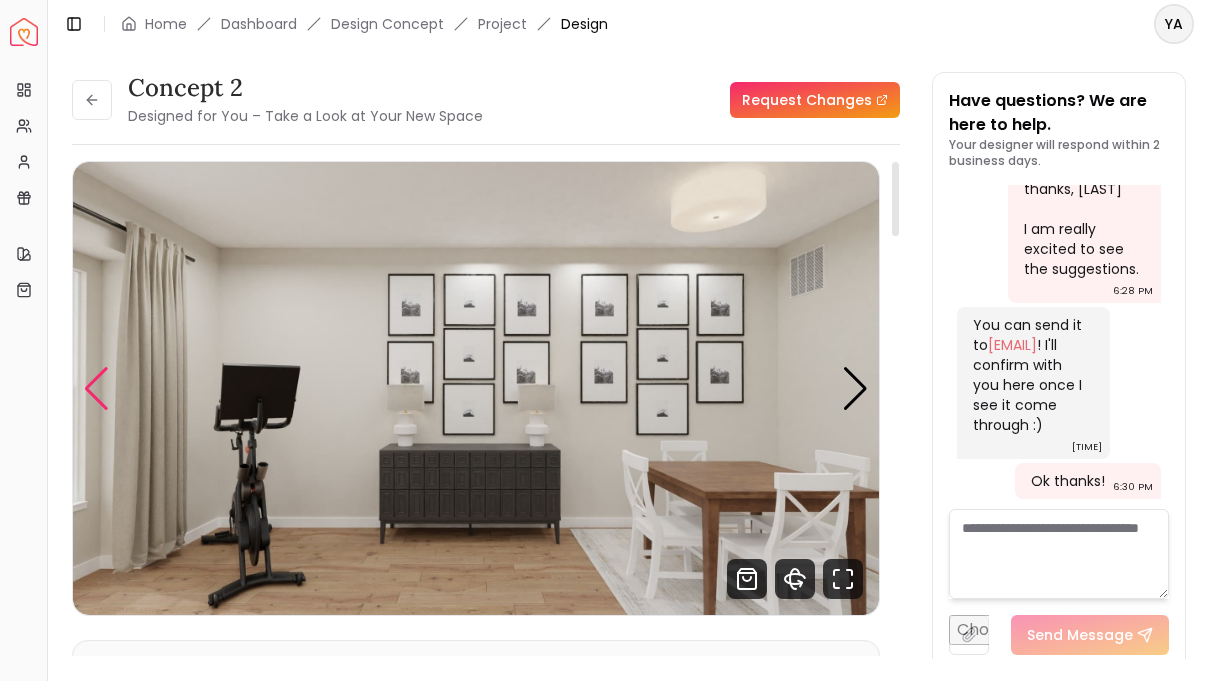 click at bounding box center [476, 388] 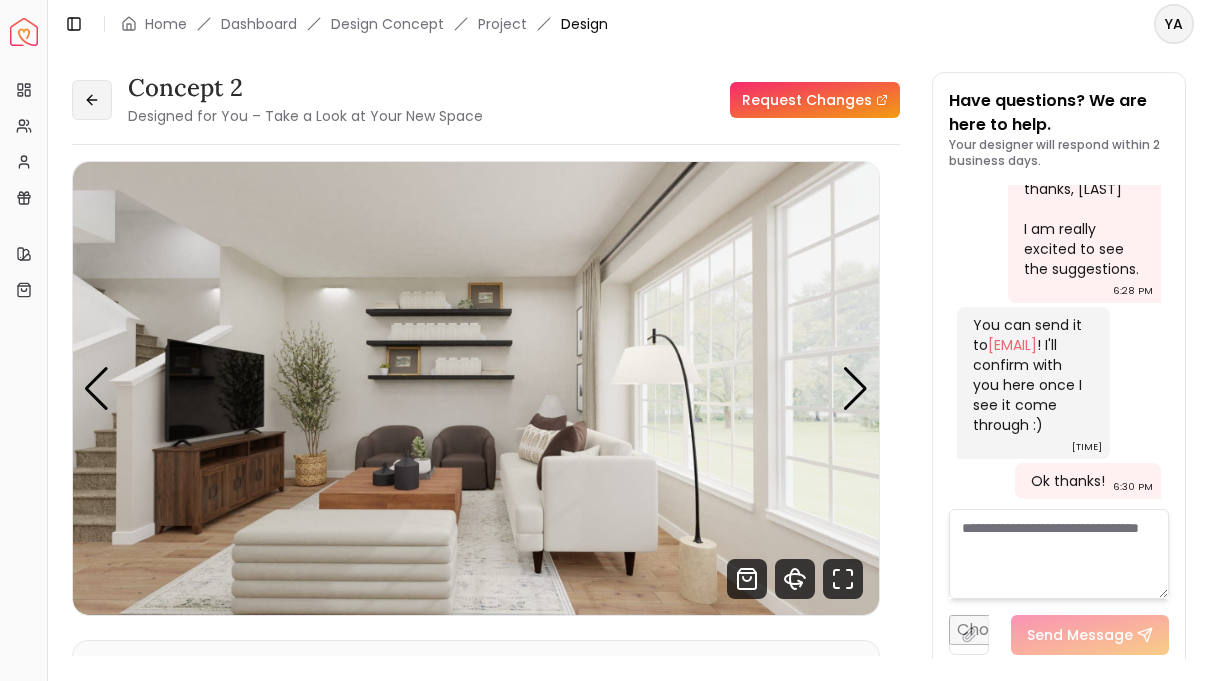 click 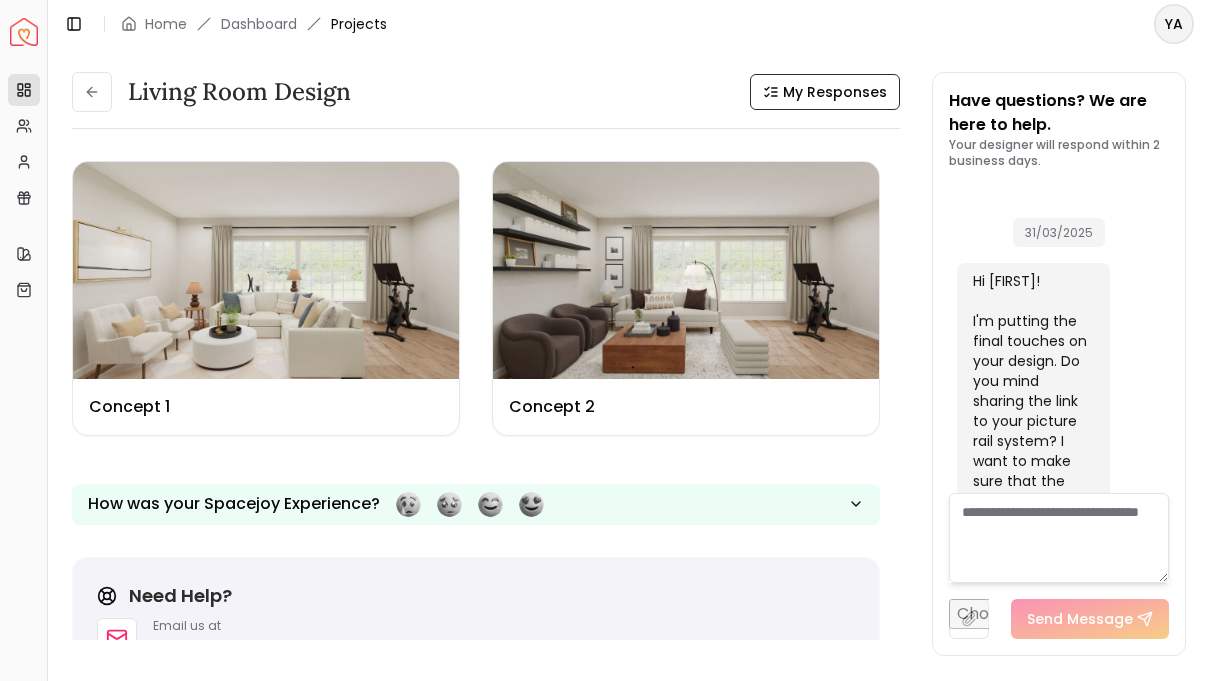 scroll, scrollTop: 660, scrollLeft: 0, axis: vertical 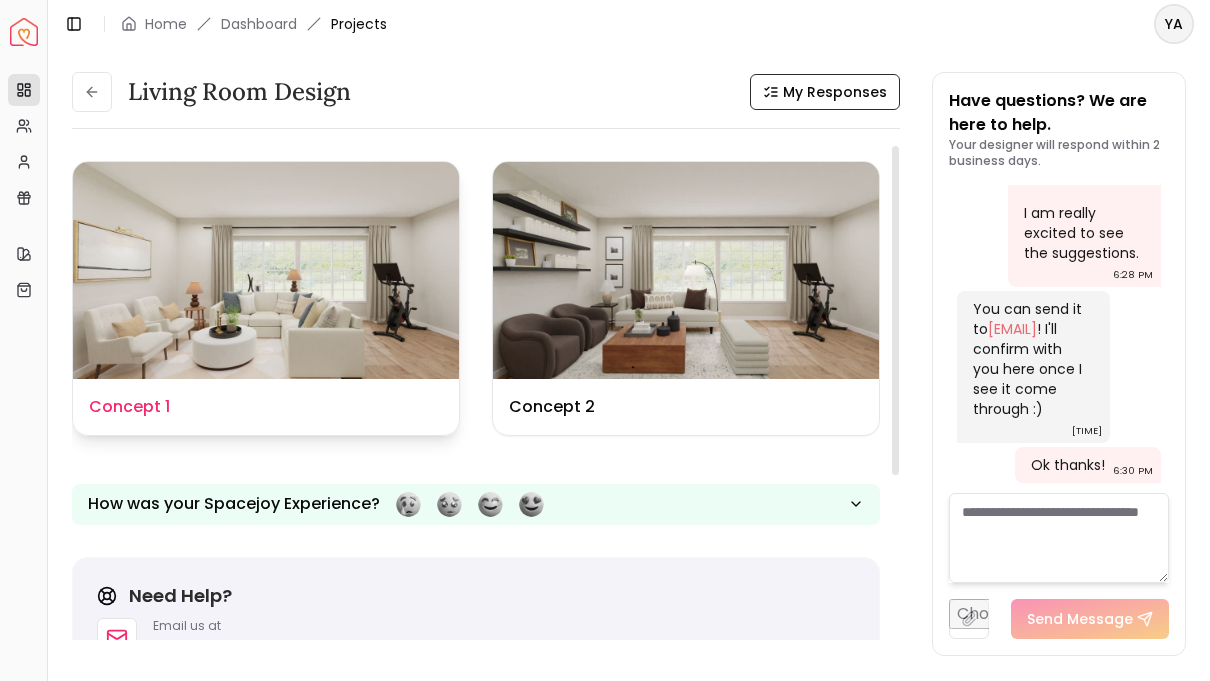 click at bounding box center [266, 270] 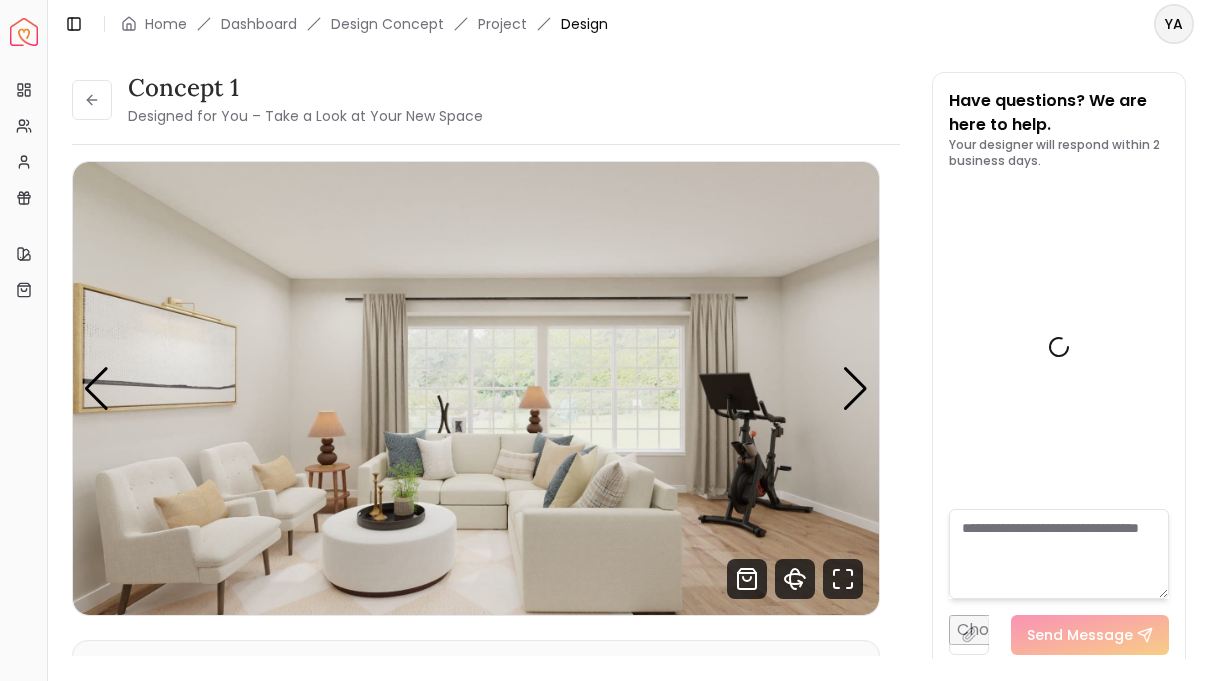scroll, scrollTop: 644, scrollLeft: 0, axis: vertical 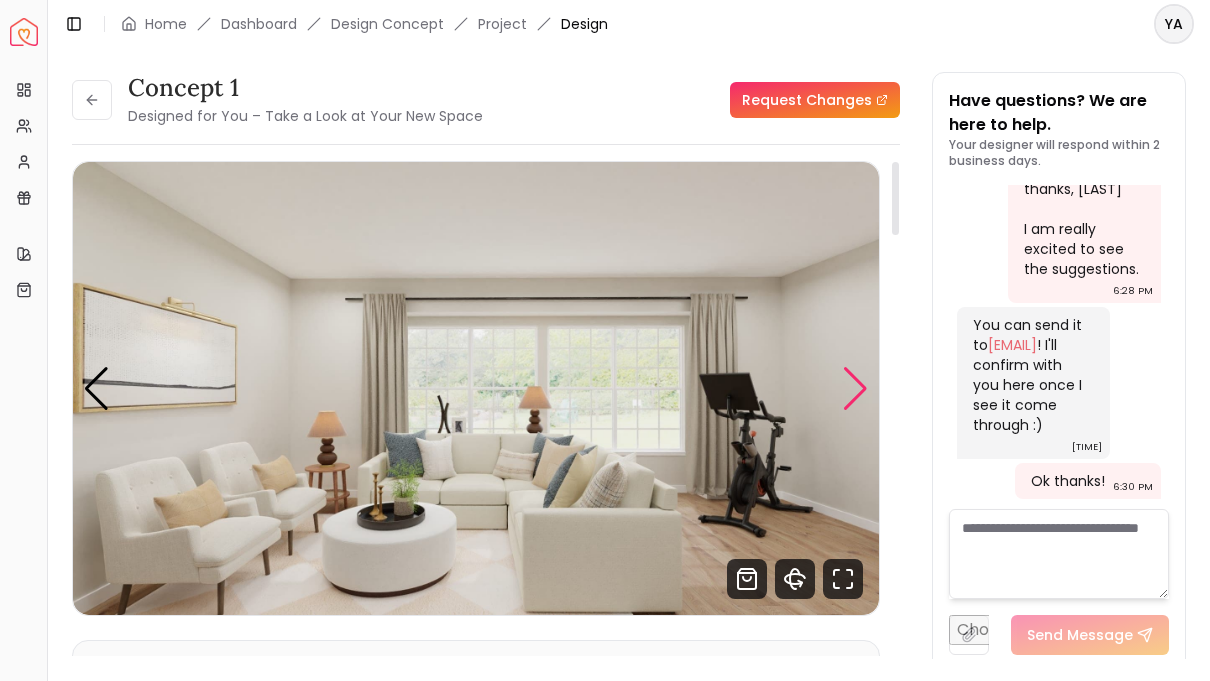 click at bounding box center [855, 389] 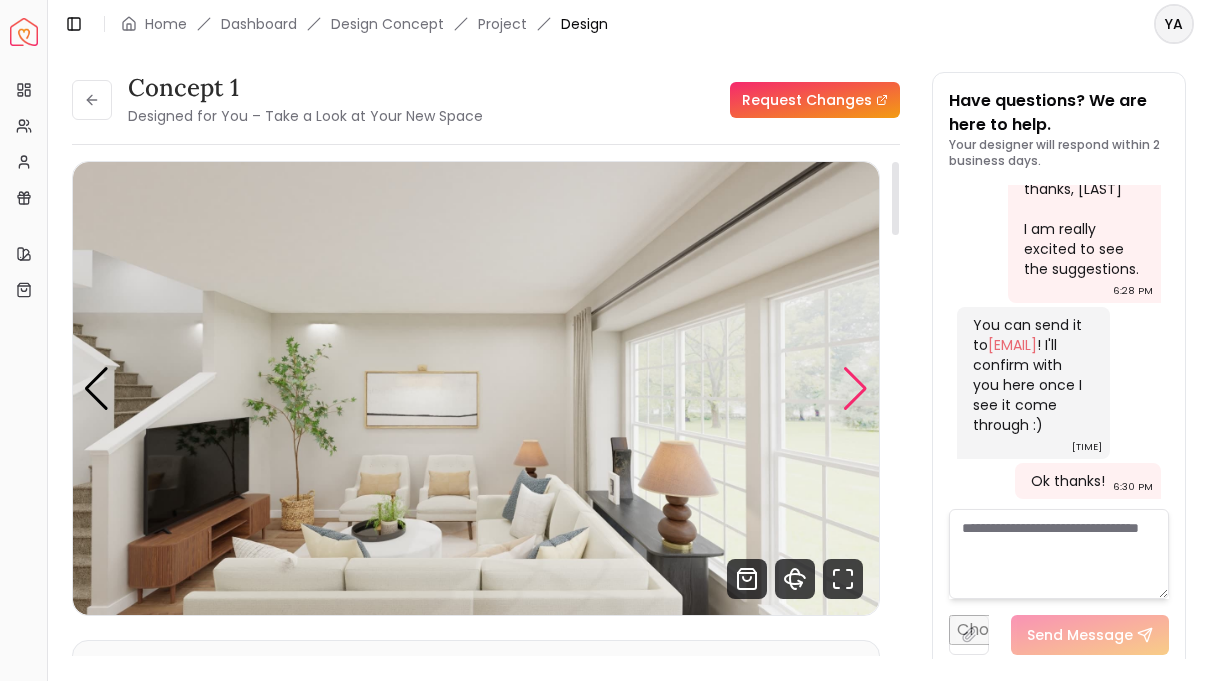 click at bounding box center (855, 389) 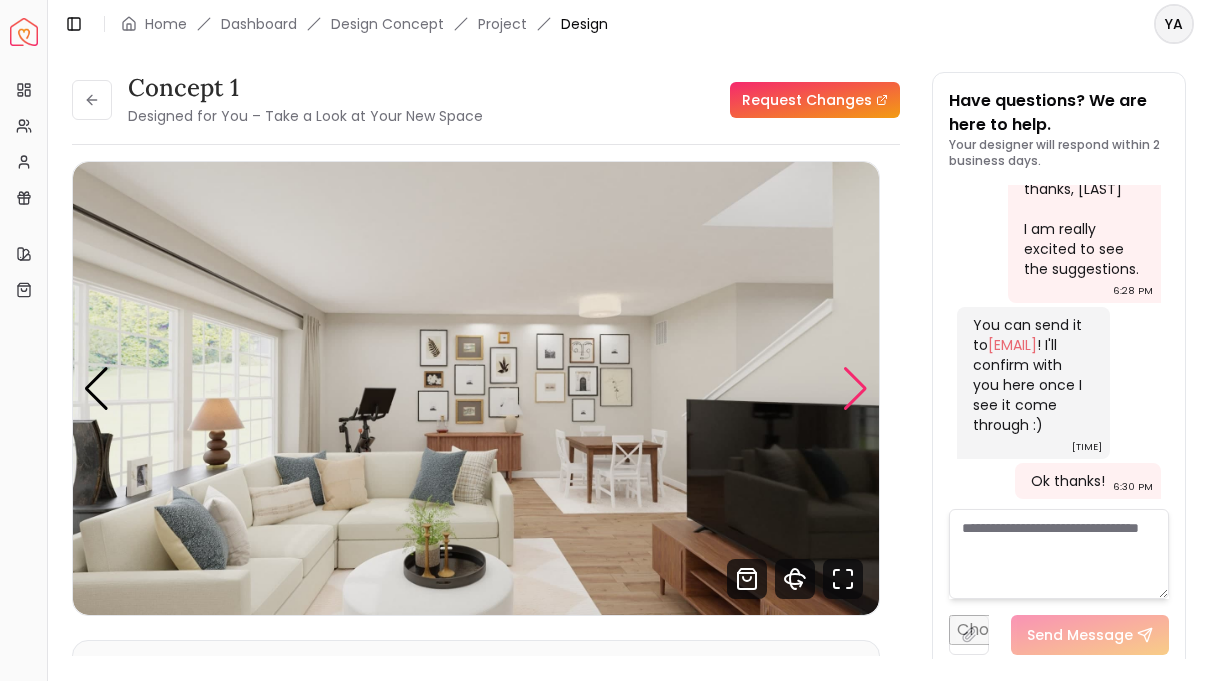 click at bounding box center [855, 389] 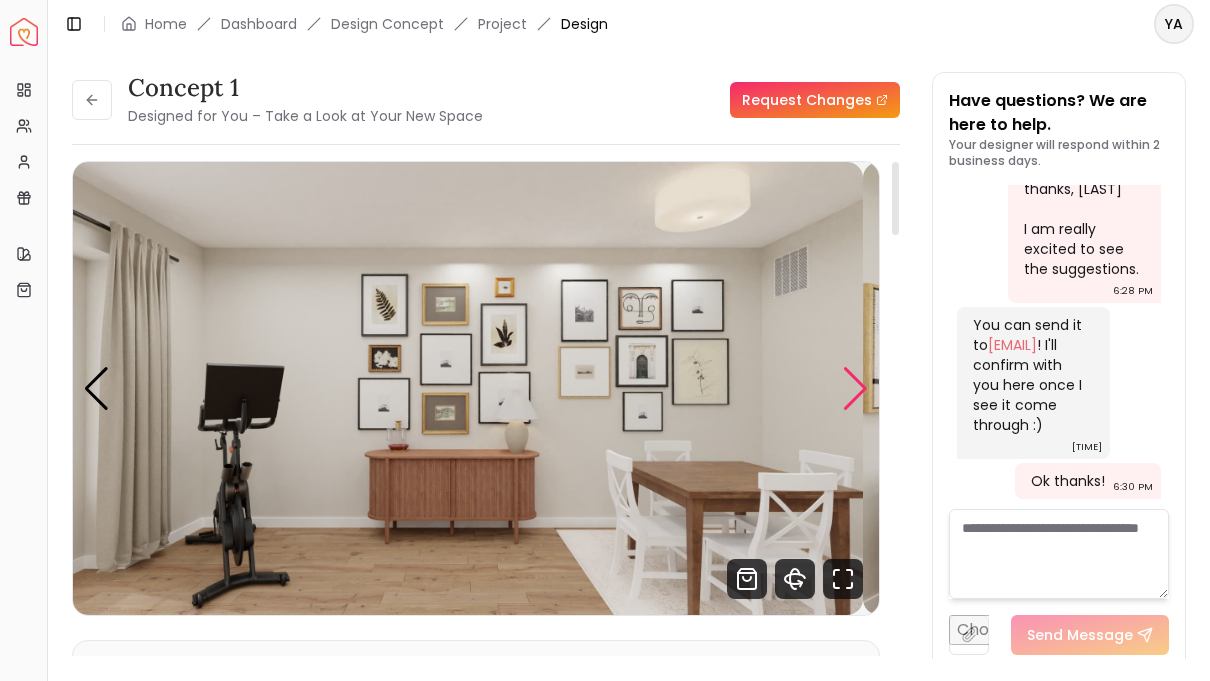 click at bounding box center (460, 388) 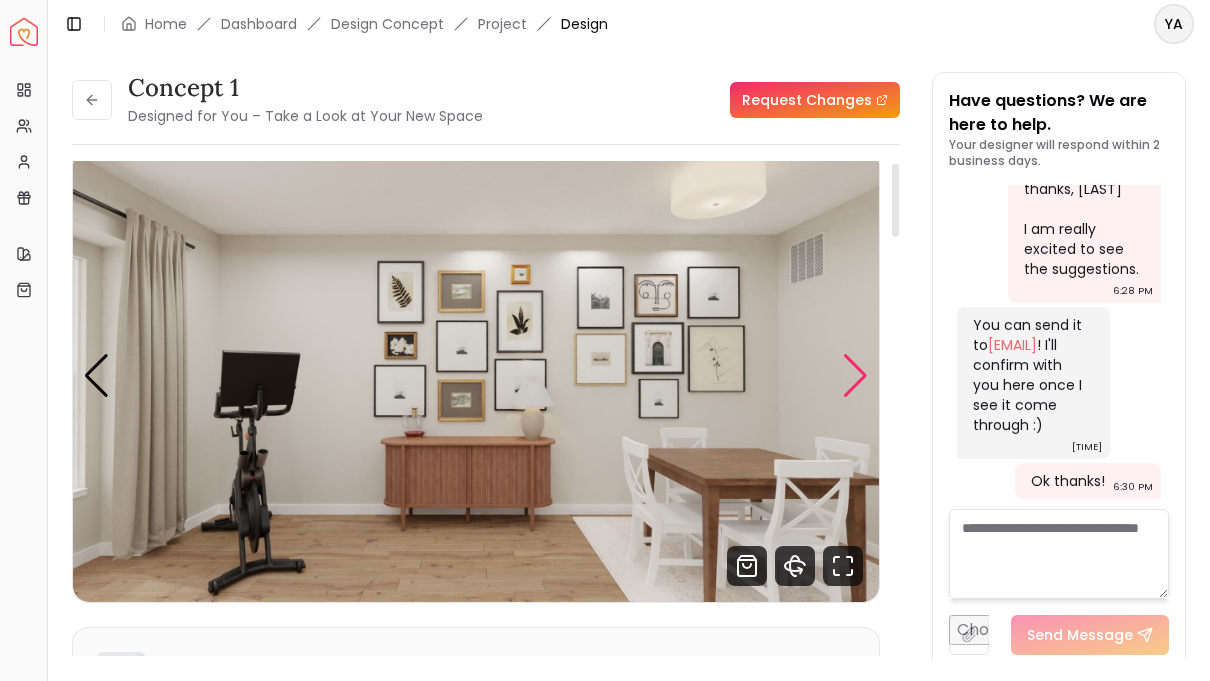 scroll, scrollTop: 12, scrollLeft: 0, axis: vertical 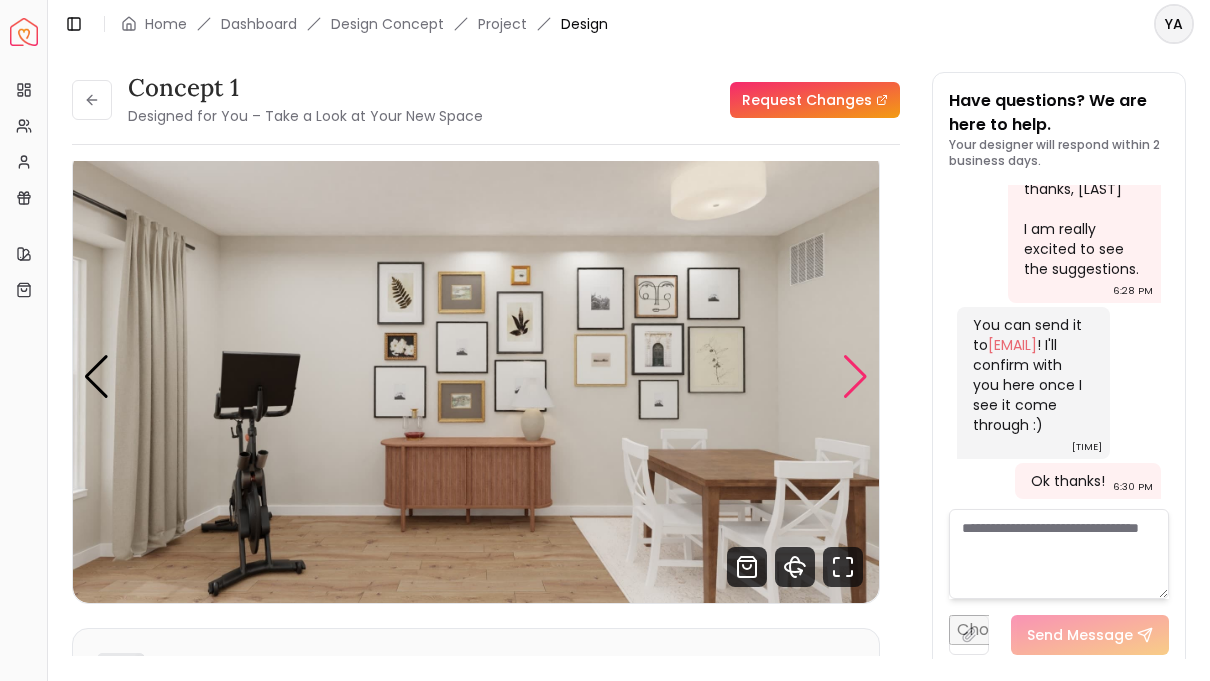 click at bounding box center (476, 376) 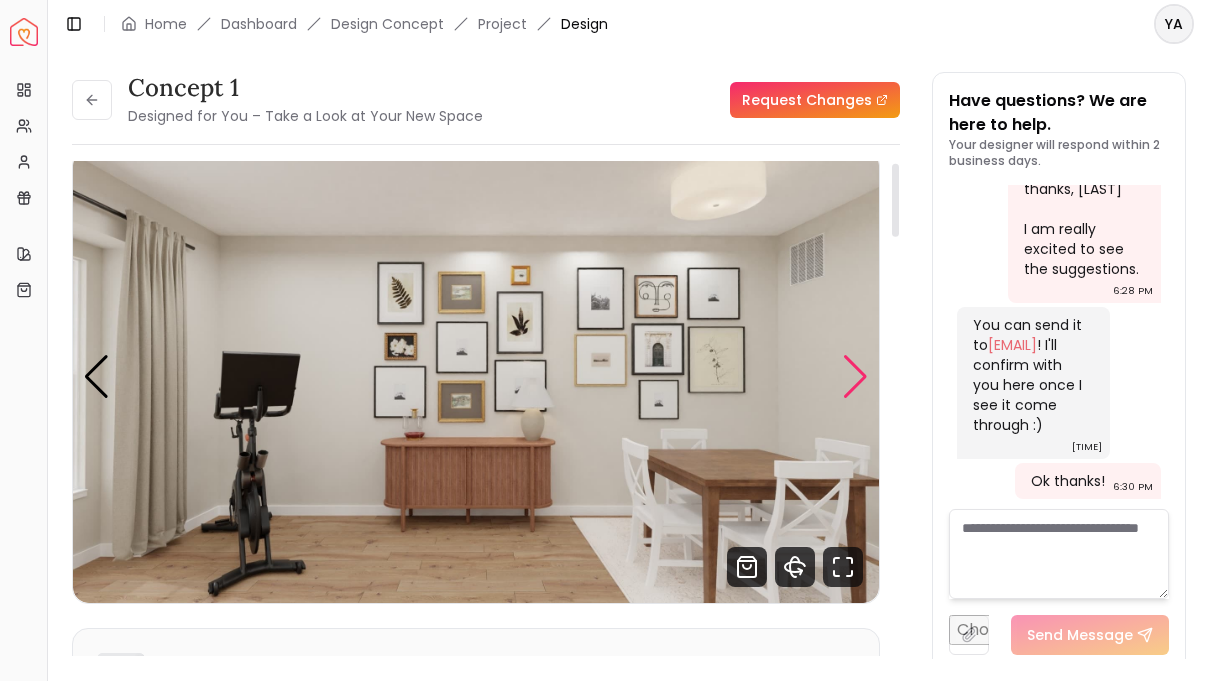 click at bounding box center (476, 376) 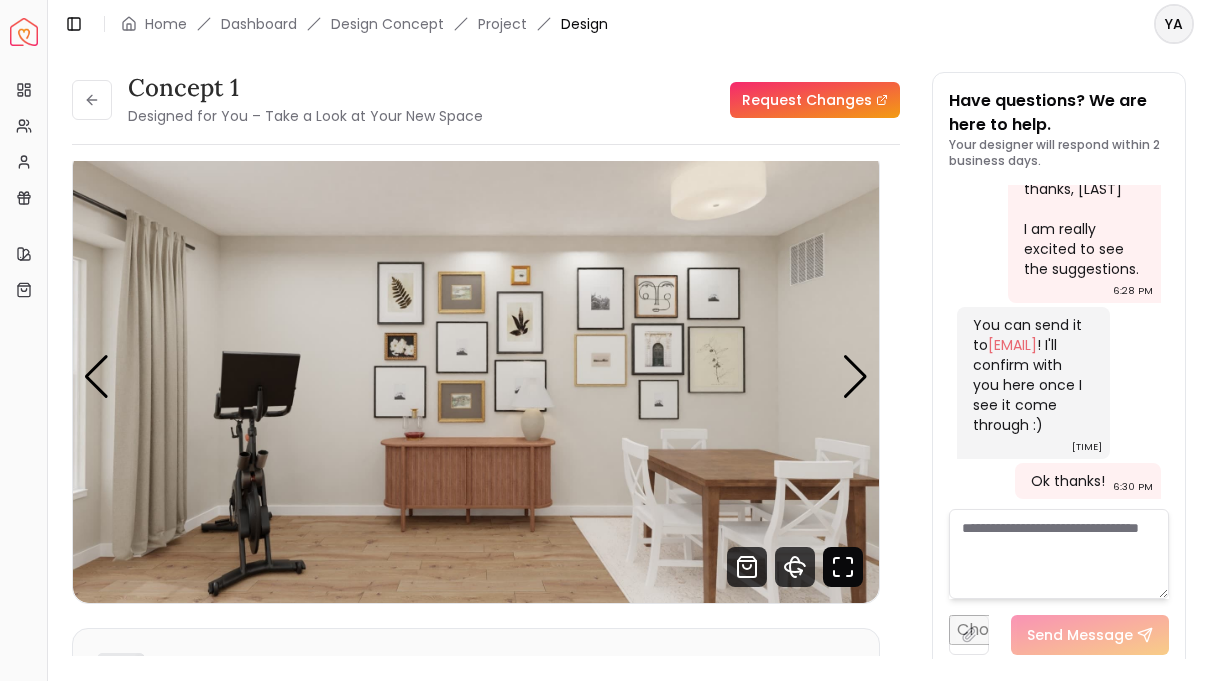 click 